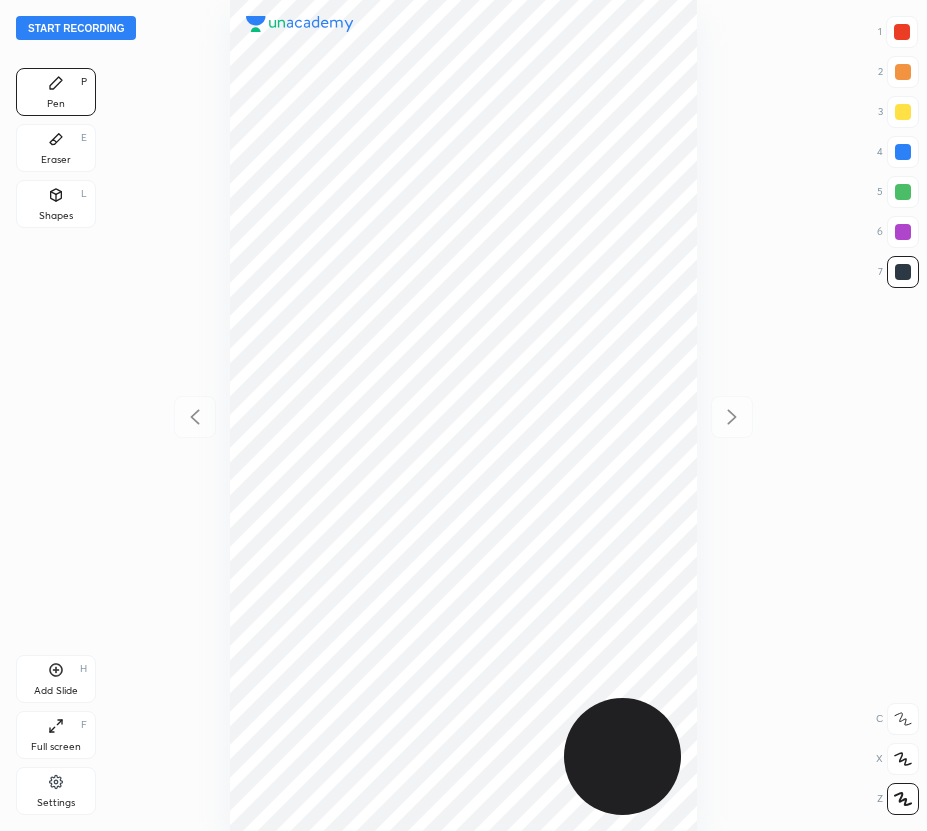 scroll, scrollTop: 0, scrollLeft: 0, axis: both 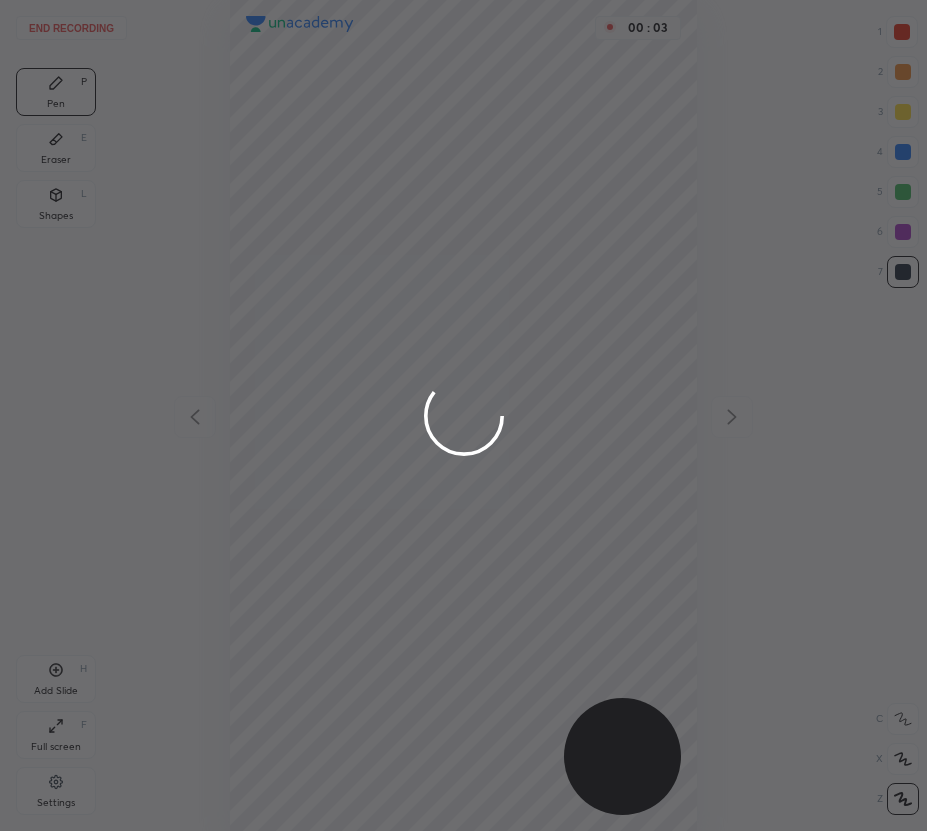 drag, startPoint x: 901, startPoint y: 29, endPoint x: 896, endPoint y: 41, distance: 13 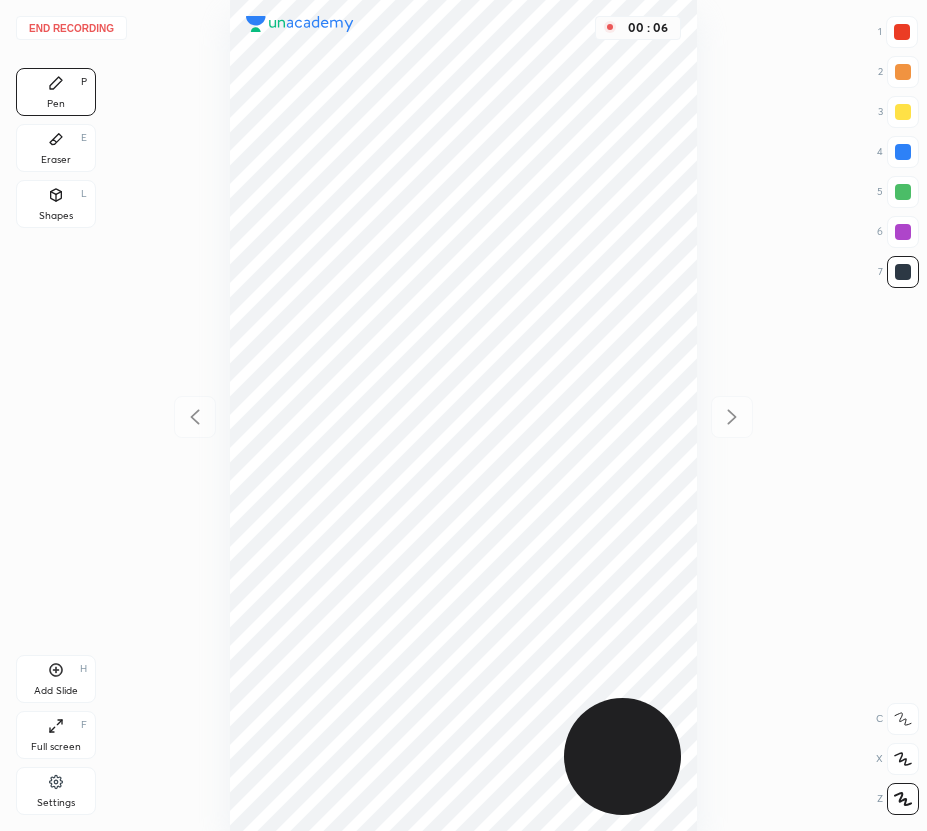 click 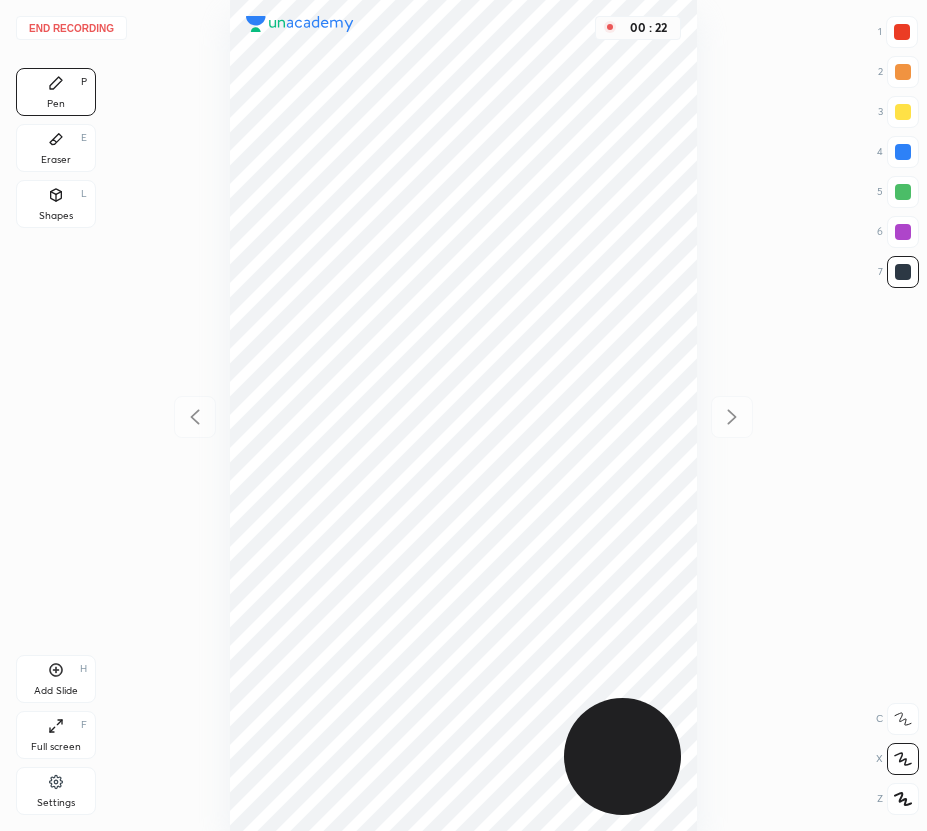 click on "Eraser E" at bounding box center [56, 148] 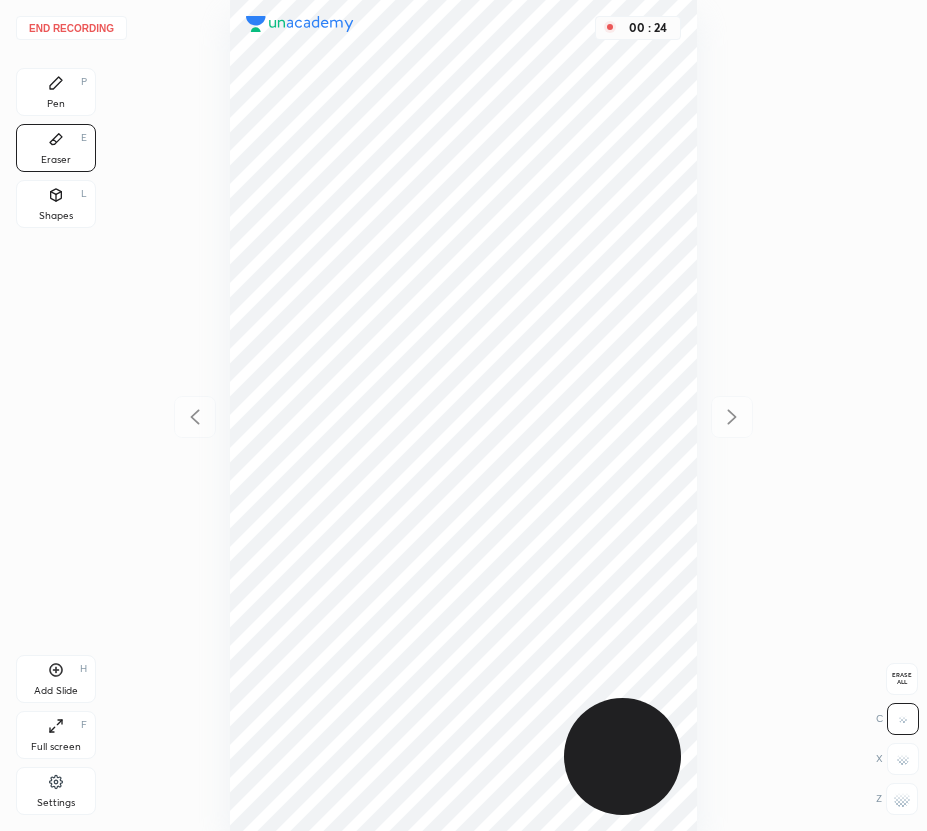 click on "End recording 1 2 3 4 5 6 7 R O A L C X Z   Erase all C X Z Pen P Eraser E Shapes L Add Slide H Full screen F Settings 00 : 24" at bounding box center [463, 415] 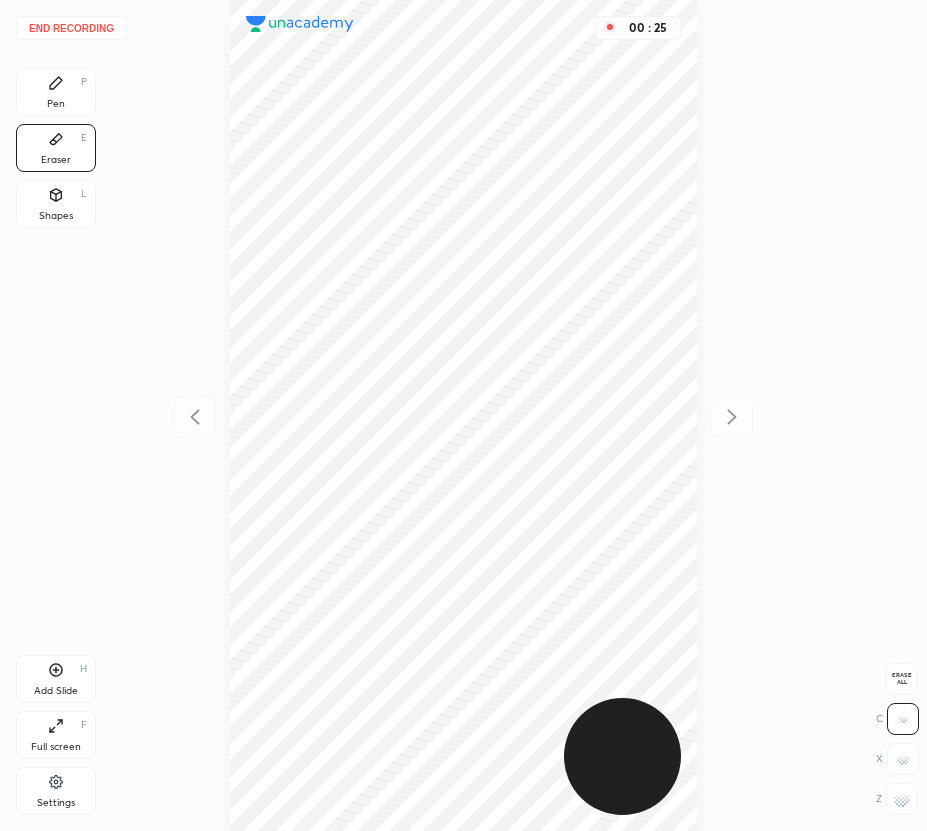 click on "Pen P" at bounding box center (56, 92) 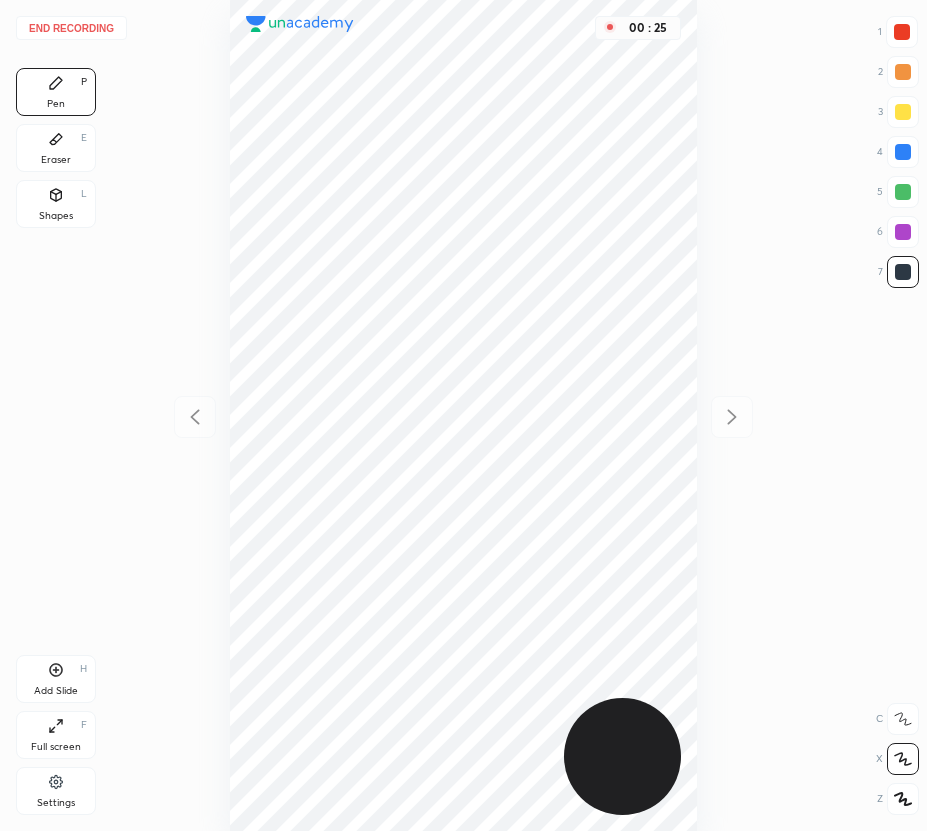 click on "Pen P" at bounding box center [56, 92] 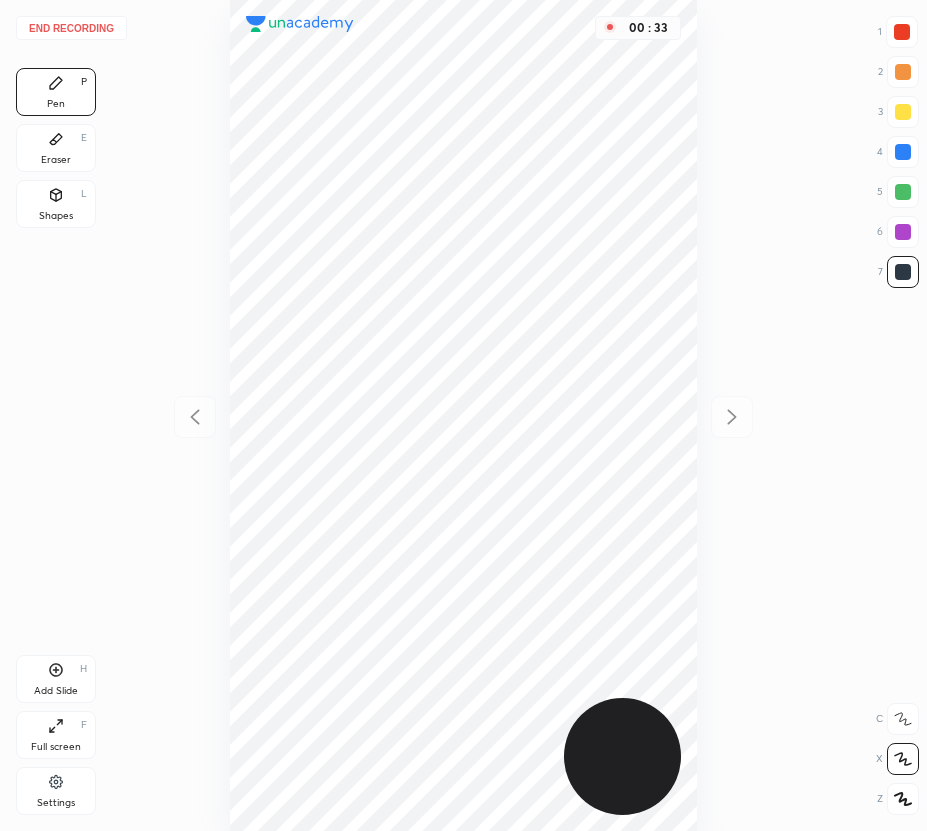 click on "Eraser E" at bounding box center [56, 148] 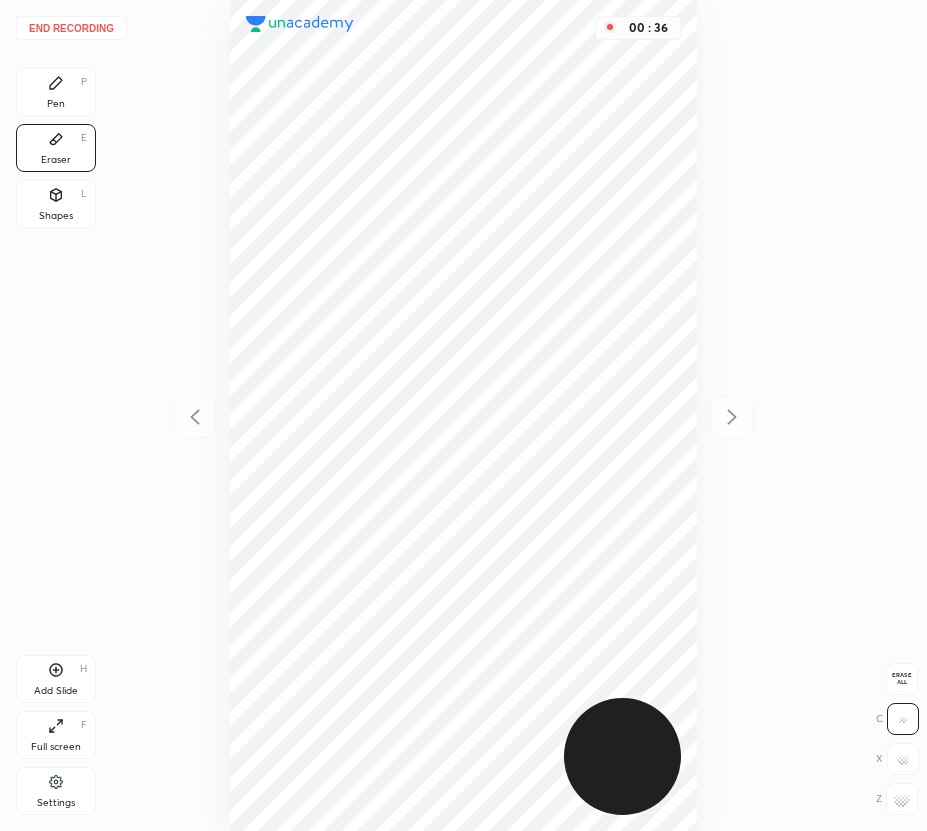 drag, startPoint x: 60, startPoint y: 100, endPoint x: 227, endPoint y: 176, distance: 183.48024 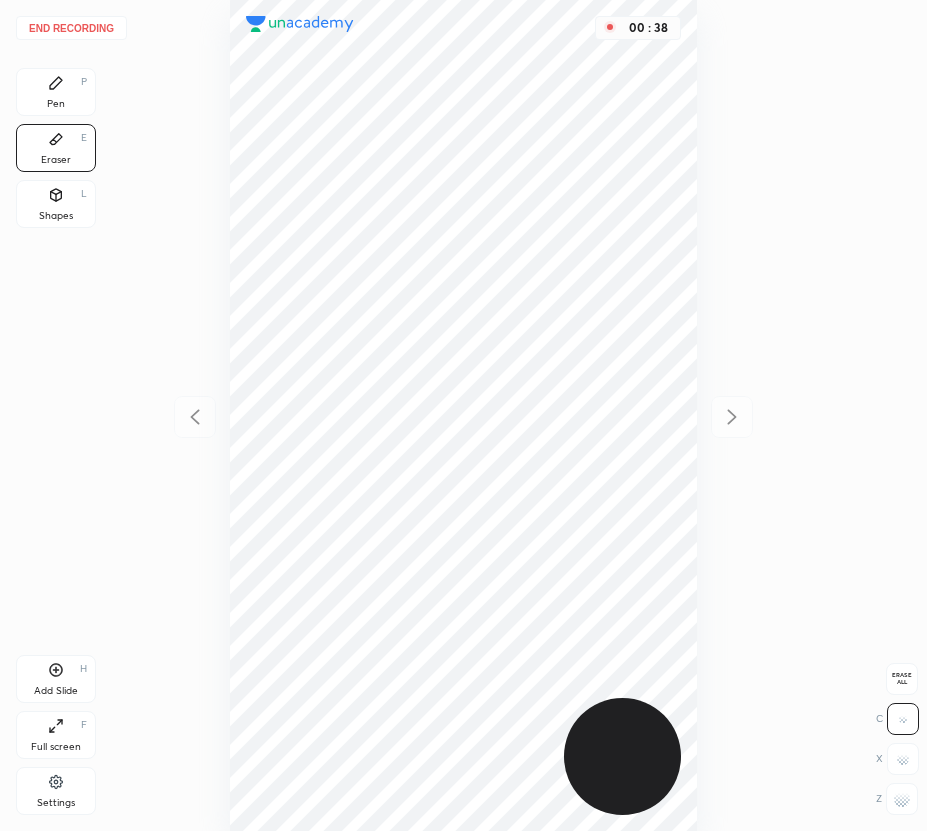 drag, startPoint x: 45, startPoint y: 75, endPoint x: 58, endPoint y: 91, distance: 20.615528 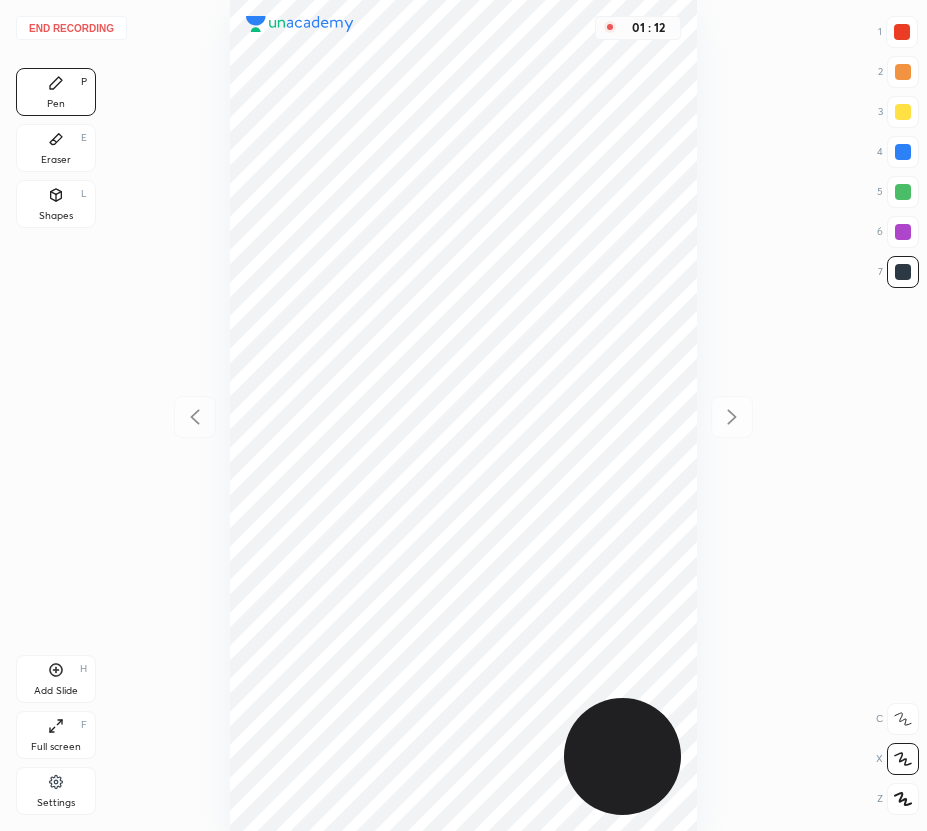 click on "Add Slide H" at bounding box center (56, 679) 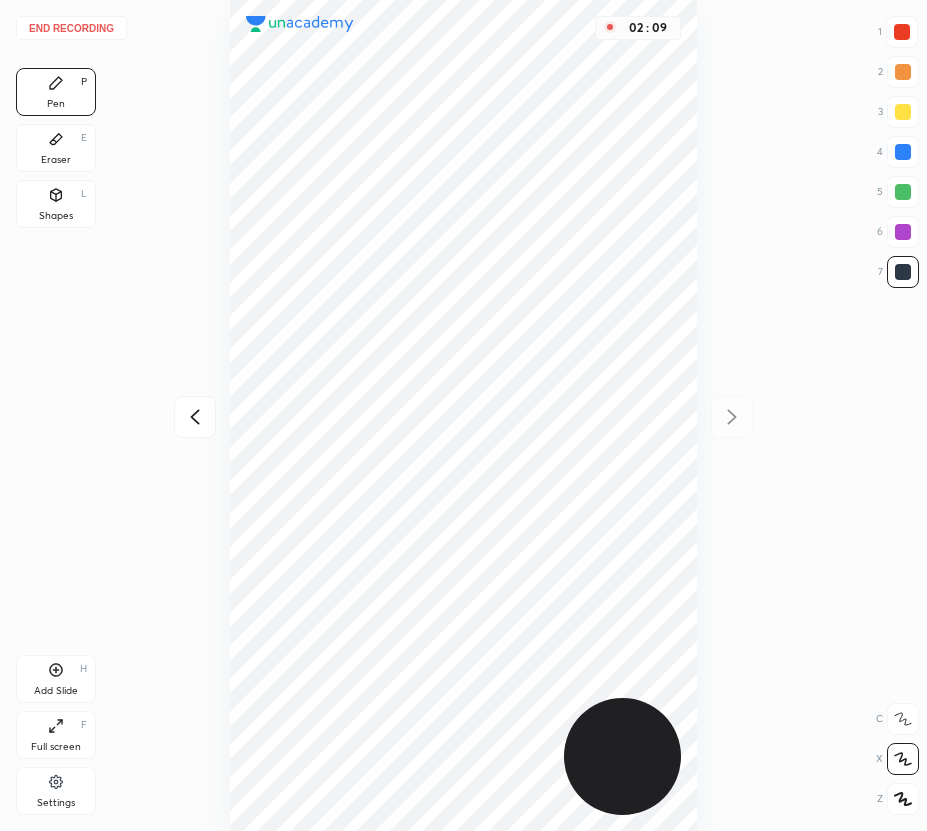 drag, startPoint x: 909, startPoint y: 149, endPoint x: 864, endPoint y: 218, distance: 82.37718 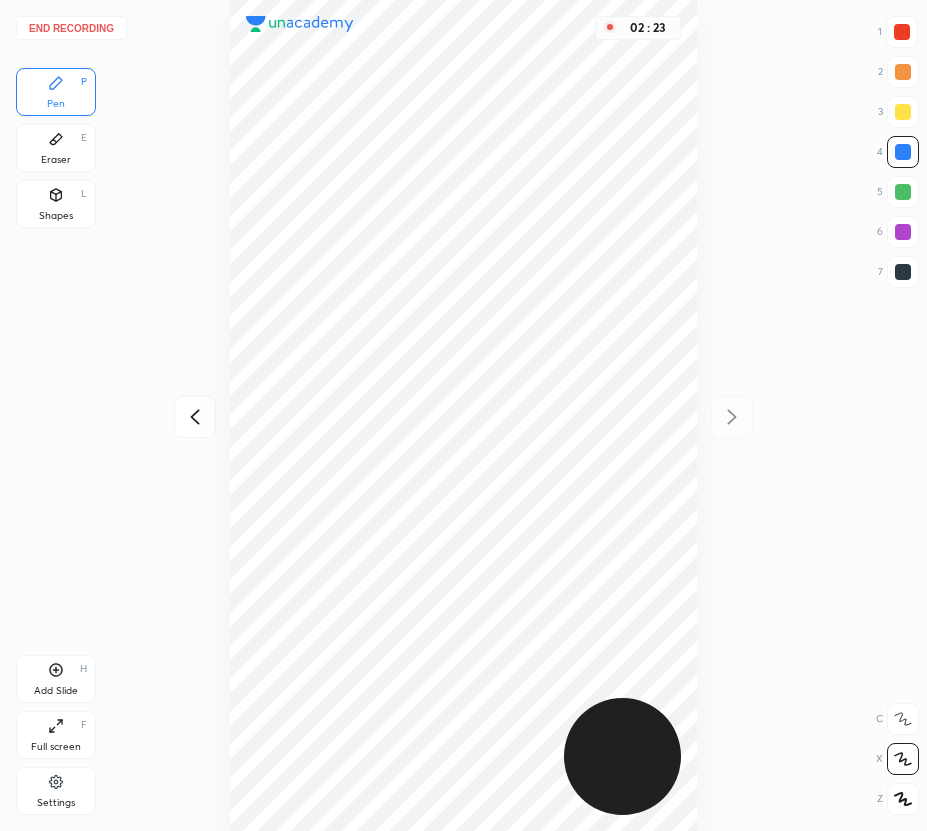 click on "Add Slide H" at bounding box center (56, 679) 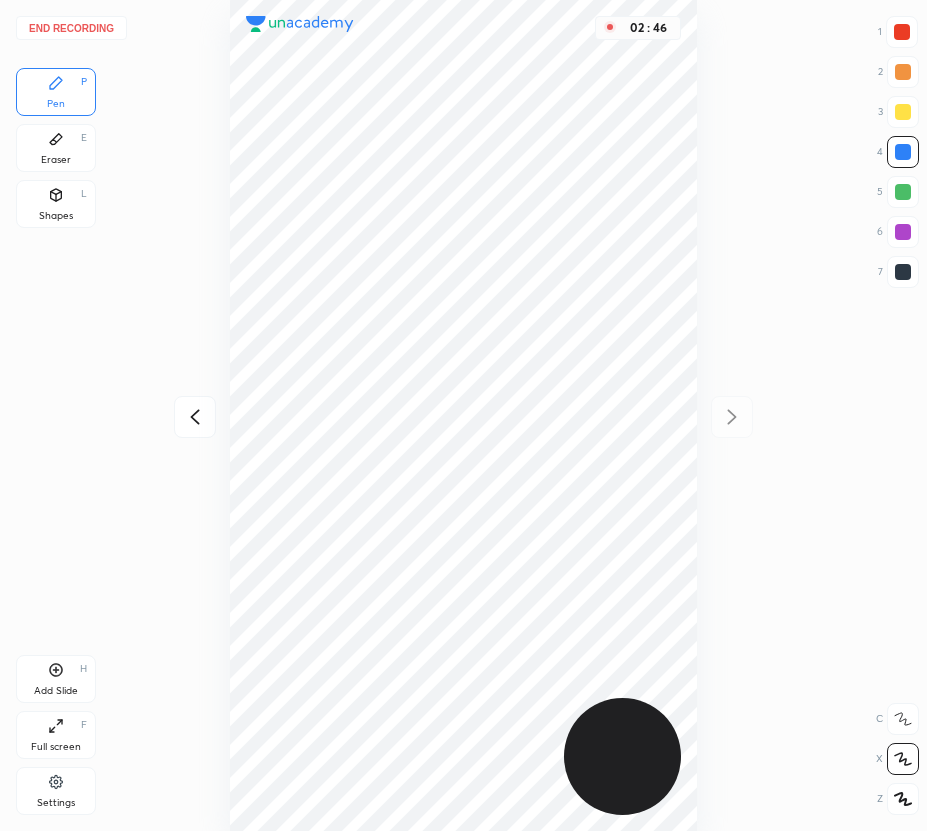 drag, startPoint x: 896, startPoint y: 35, endPoint x: 838, endPoint y: 63, distance: 64.40497 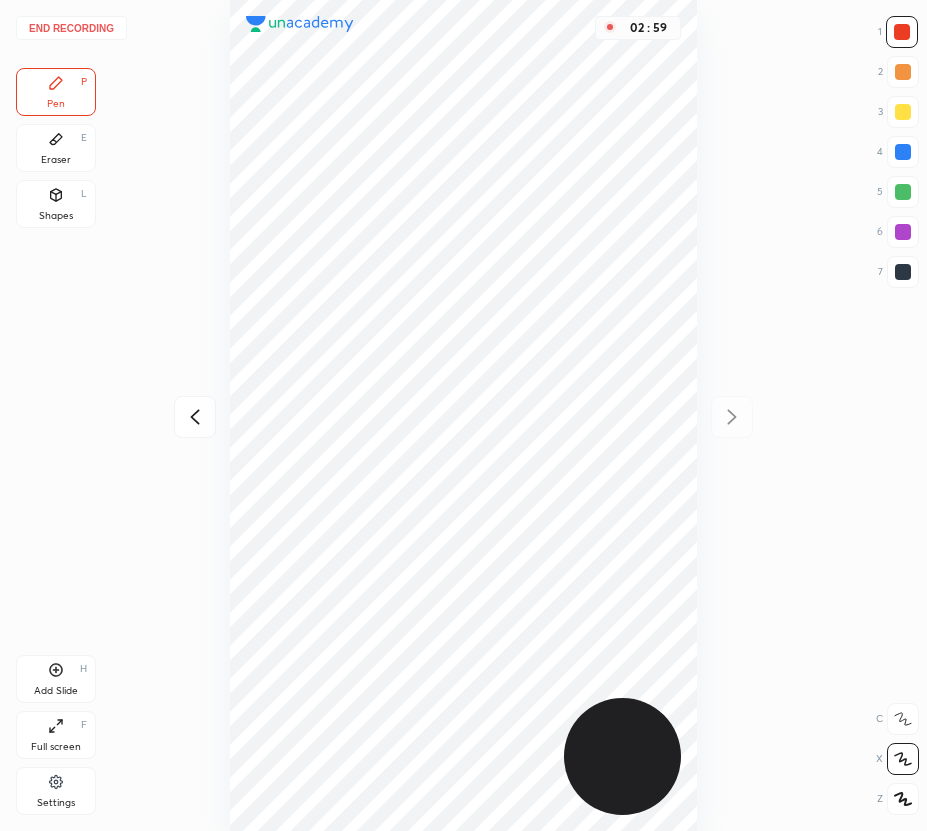 click on "Add Slide H" at bounding box center (56, 679) 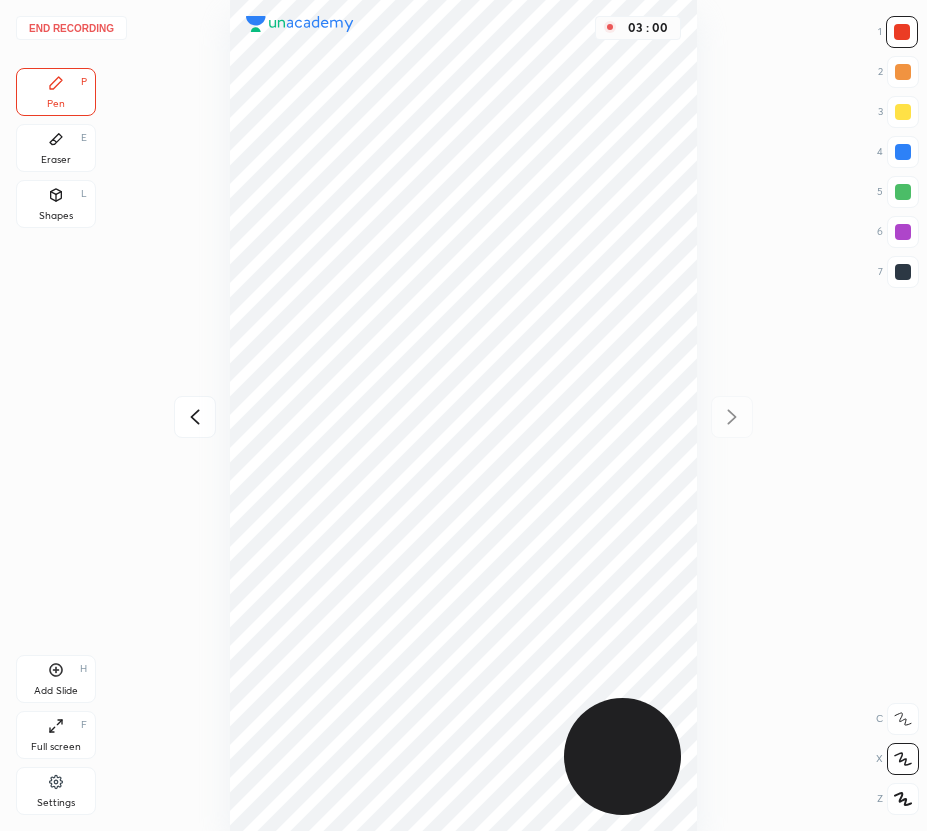 drag, startPoint x: 61, startPoint y: 211, endPoint x: 216, endPoint y: 228, distance: 155.92947 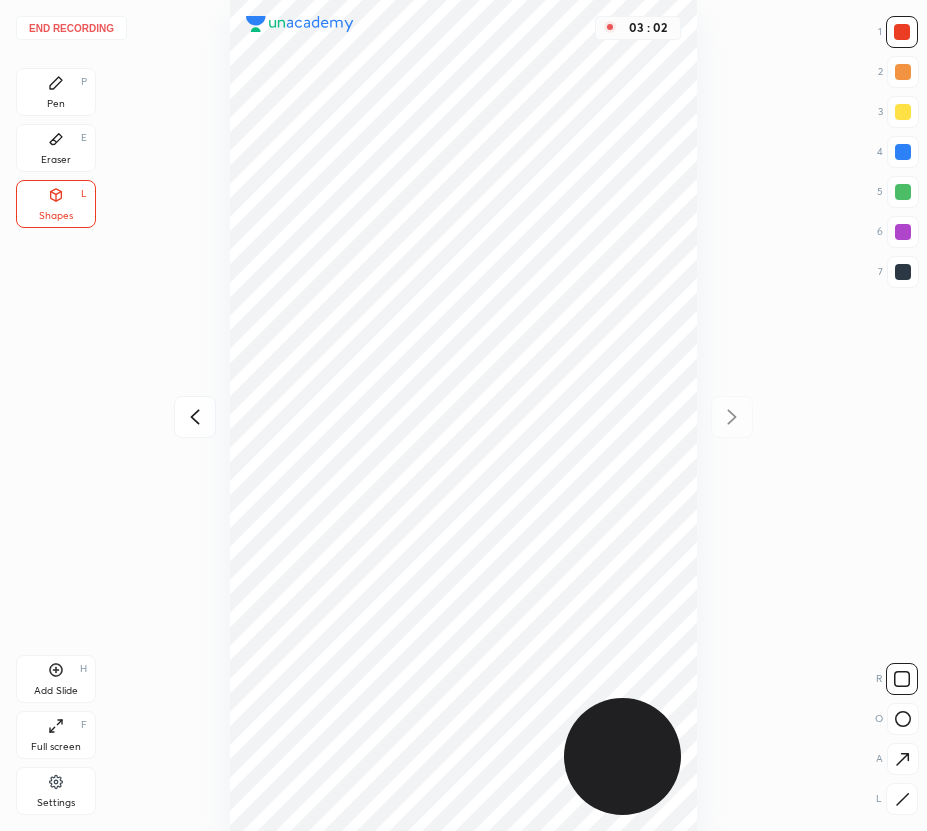 click on "Pen P" at bounding box center (56, 92) 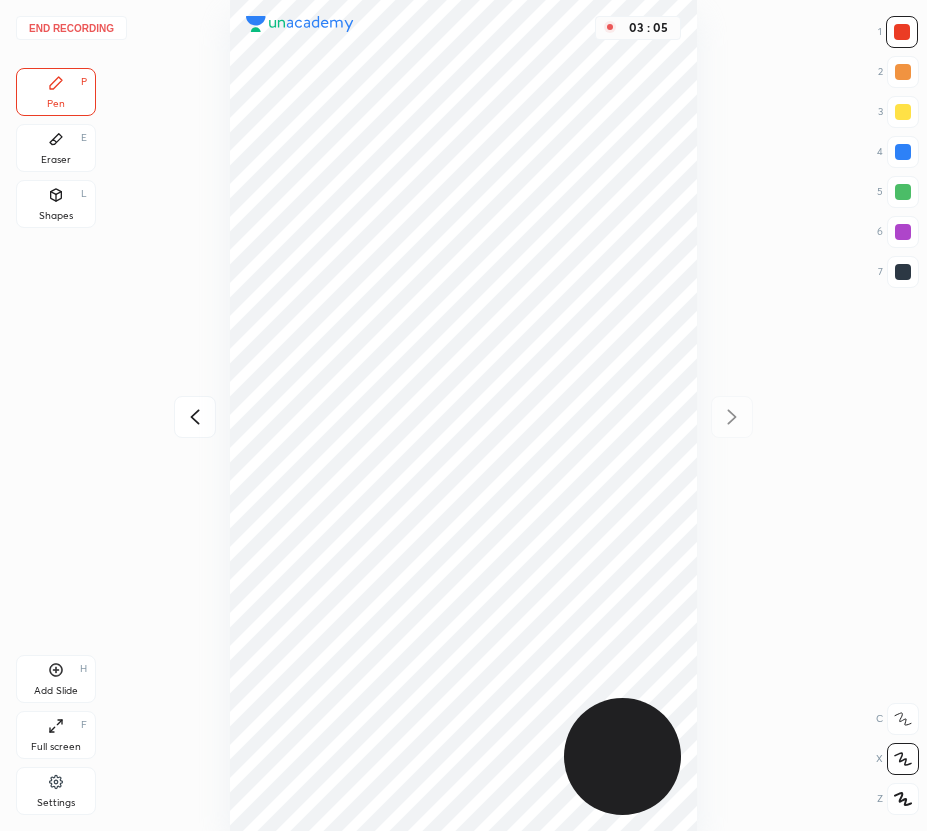 click 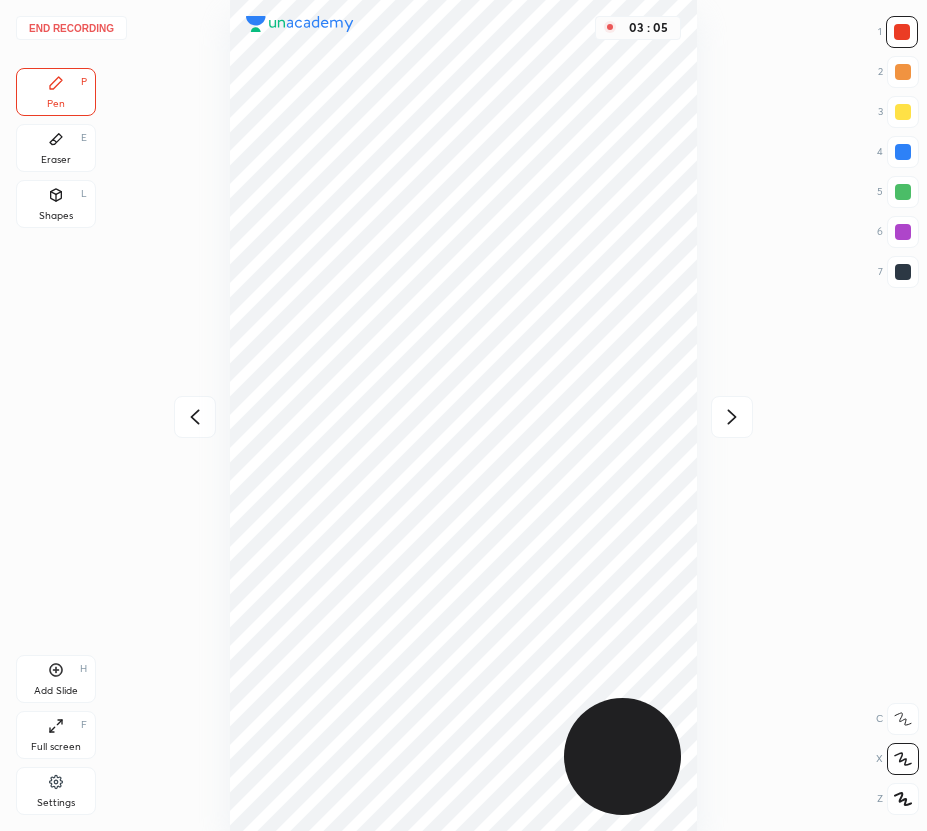 click 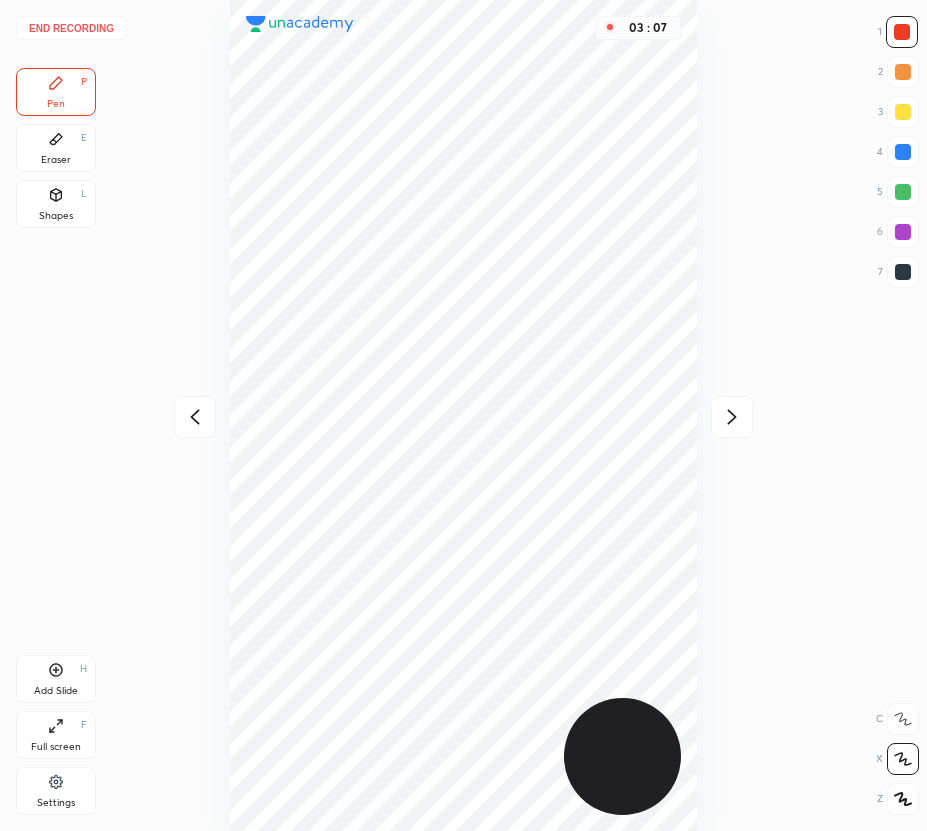 click at bounding box center [732, 417] 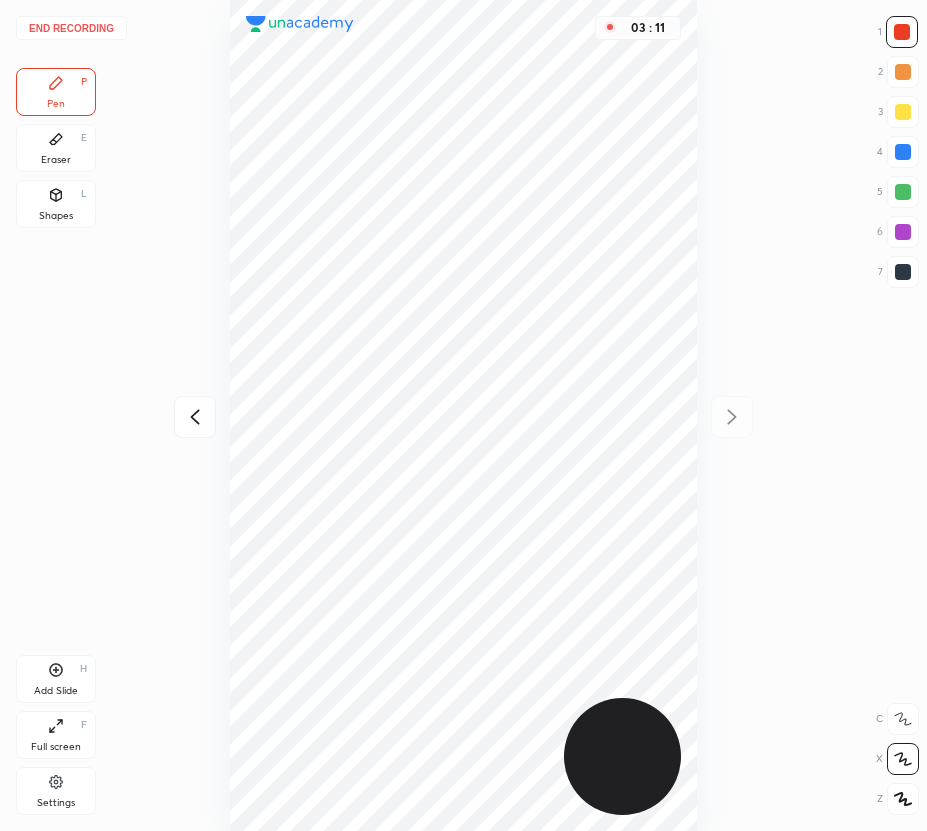 click at bounding box center [903, 152] 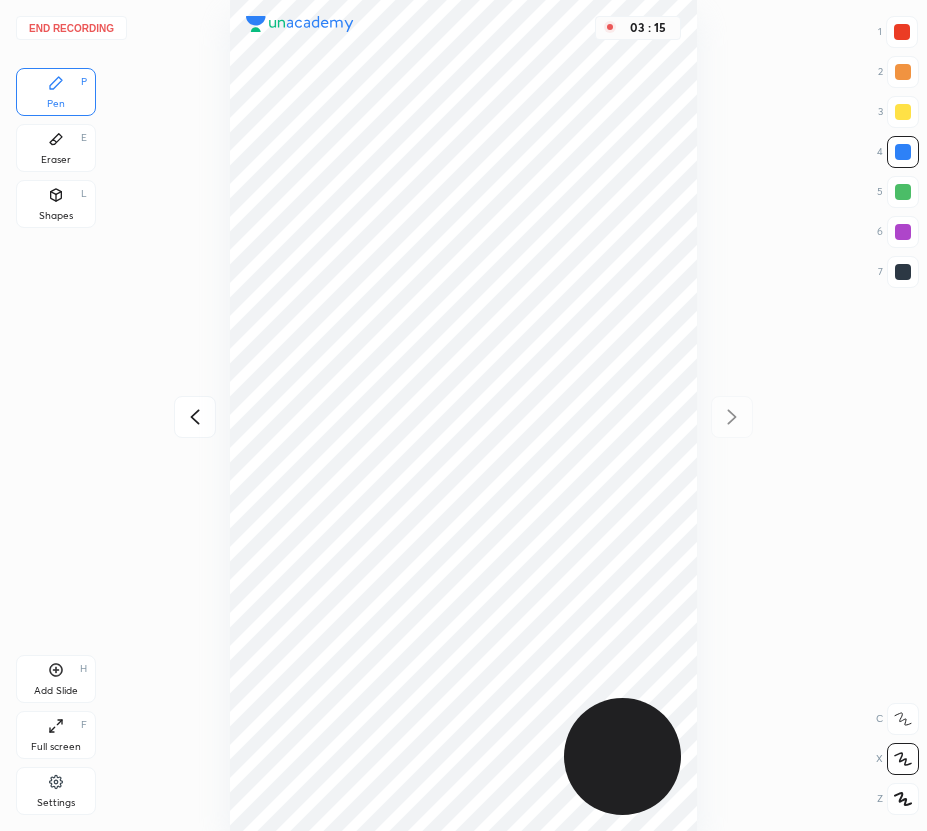 click at bounding box center [195, 417] 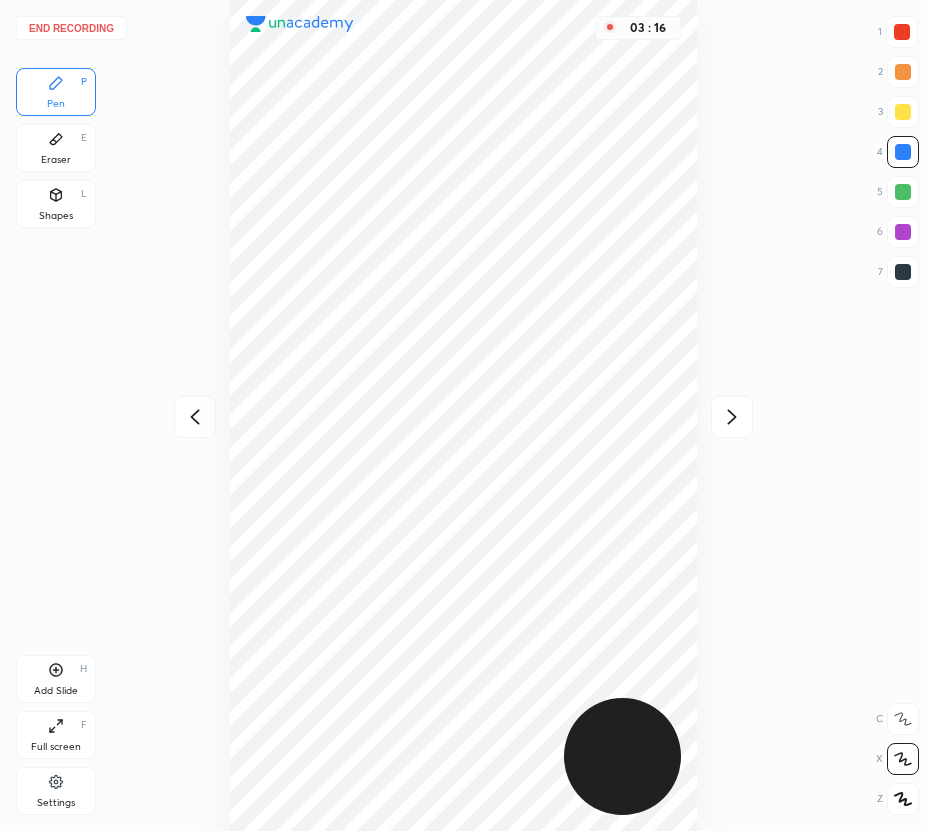 drag, startPoint x: 196, startPoint y: 427, endPoint x: 227, endPoint y: 429, distance: 31.06445 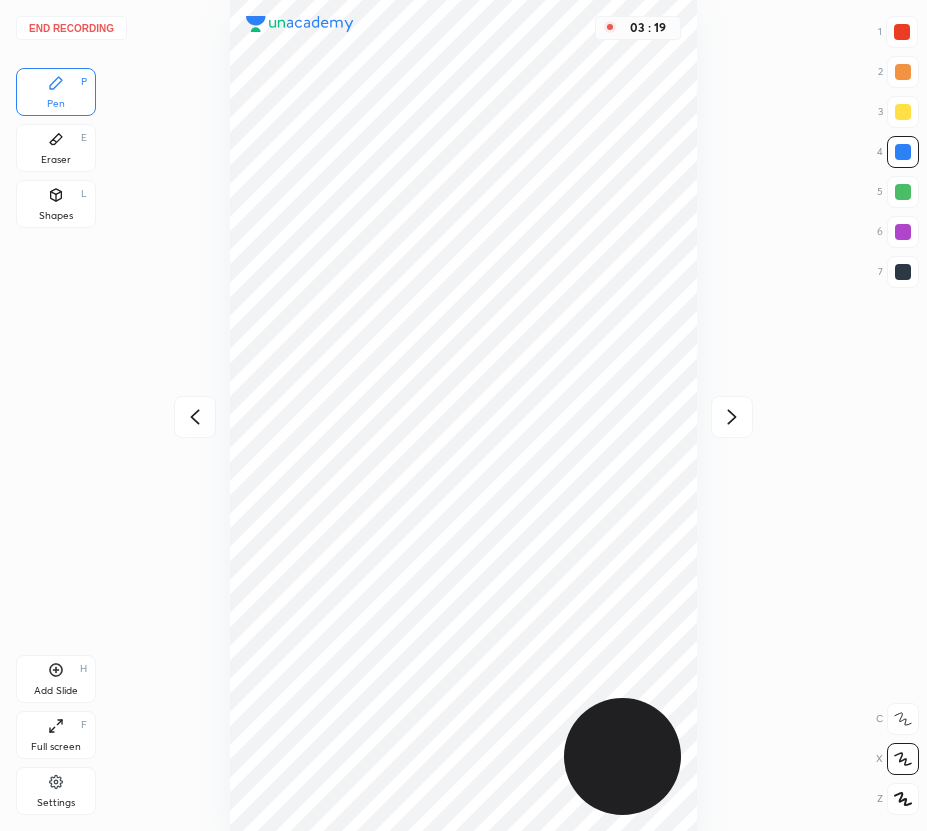 drag, startPoint x: 741, startPoint y: 418, endPoint x: 706, endPoint y: 402, distance: 38.483765 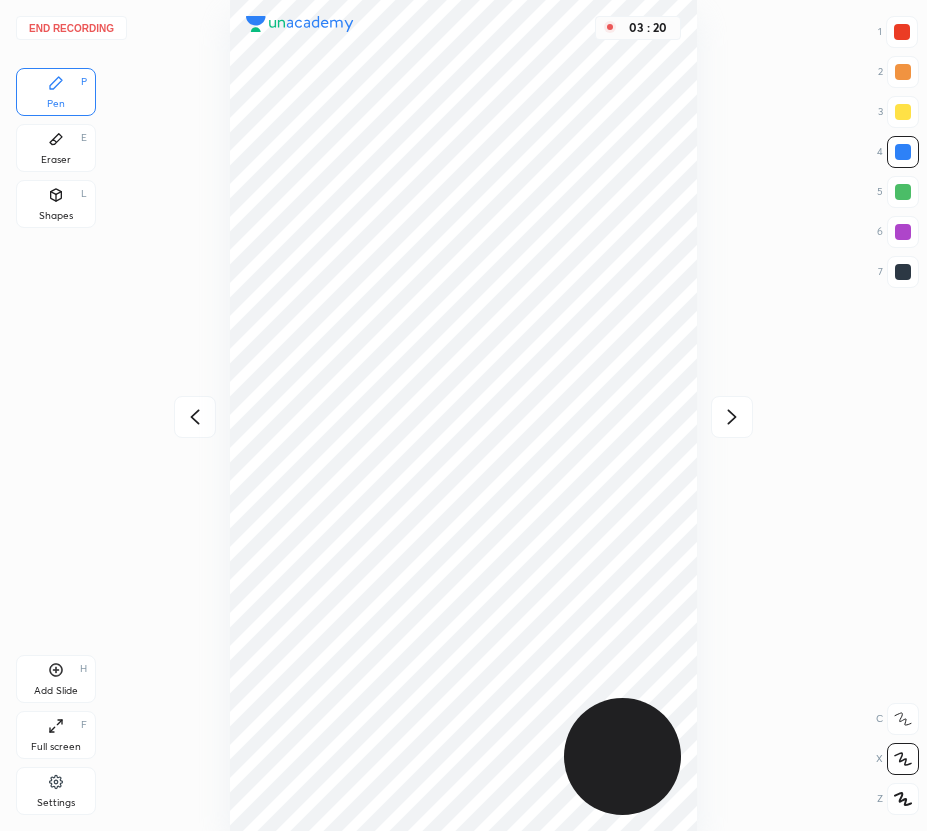 click 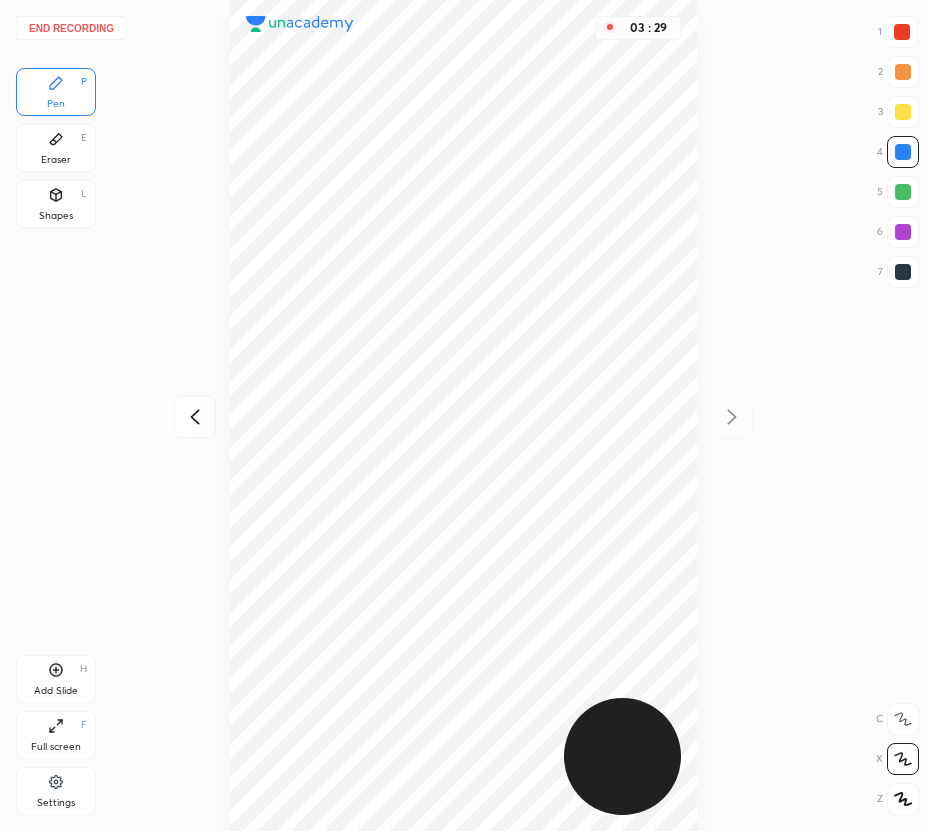 click at bounding box center [903, 272] 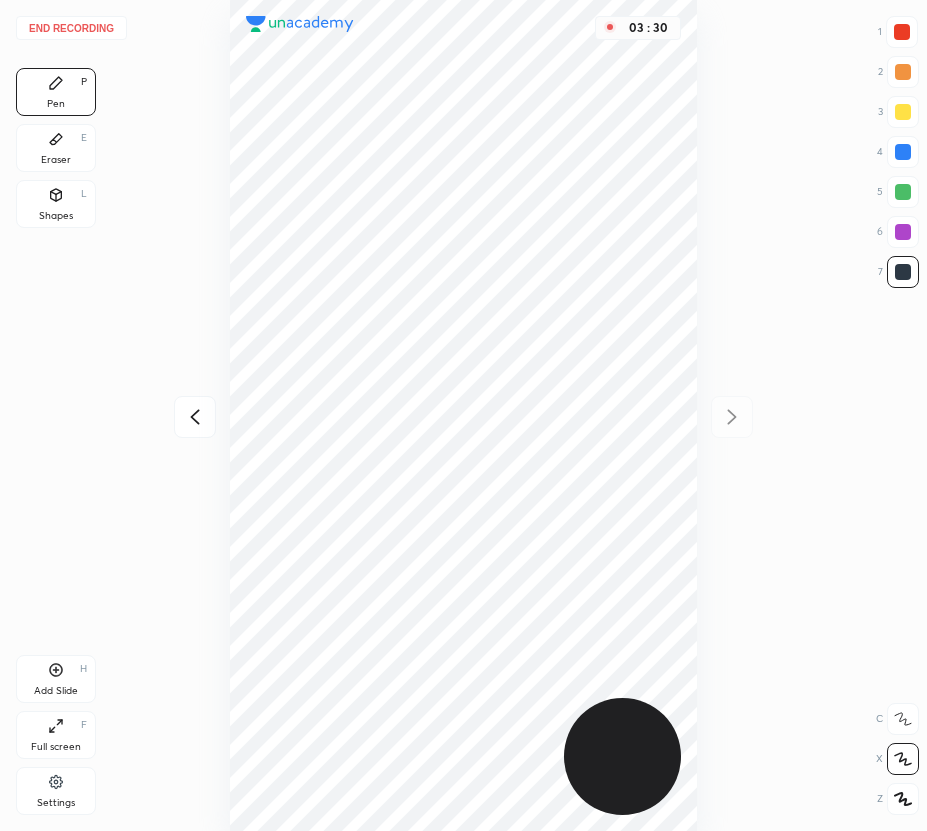 click at bounding box center [195, 417] 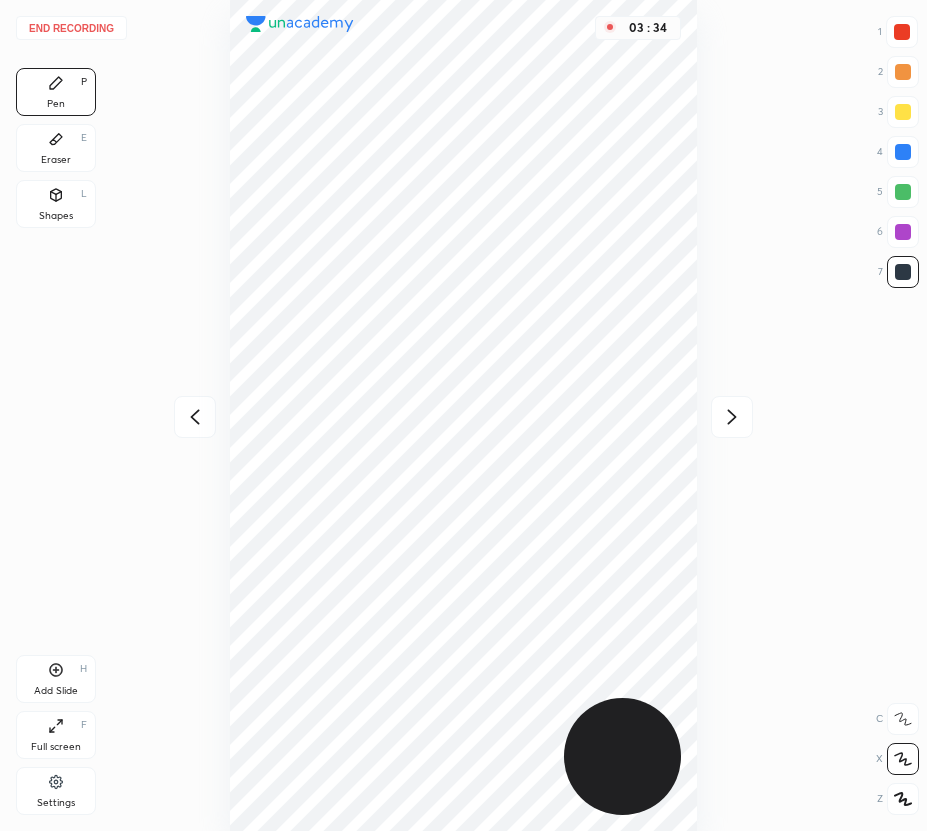 drag, startPoint x: 748, startPoint y: 413, endPoint x: 712, endPoint y: 411, distance: 36.05551 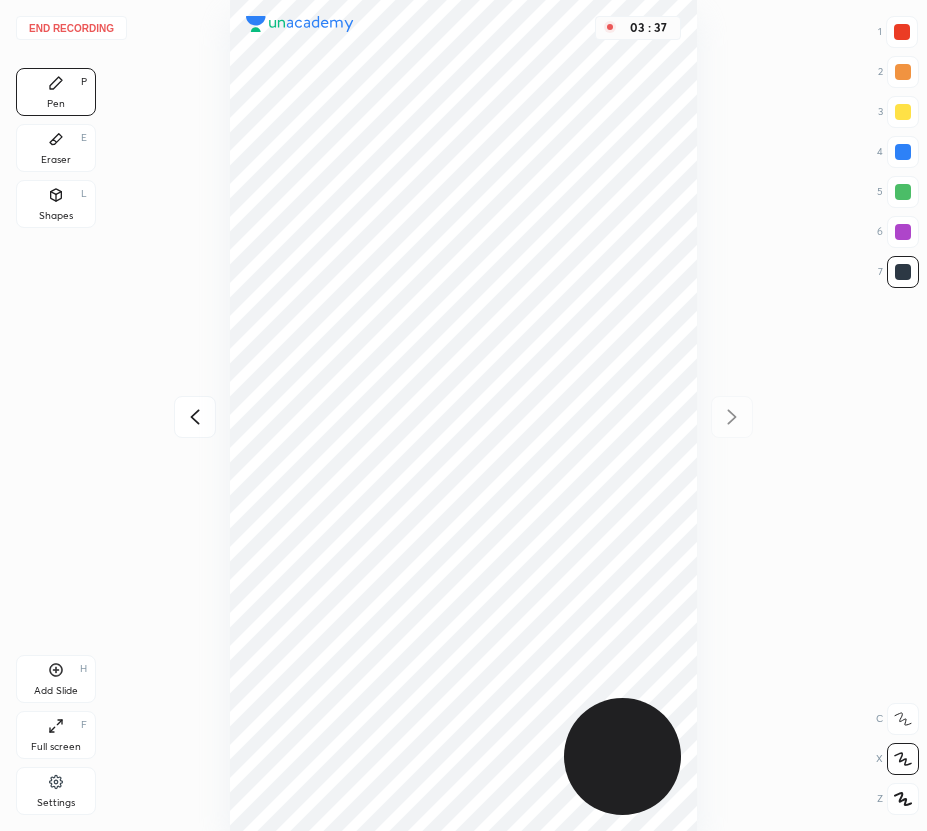 drag, startPoint x: 201, startPoint y: 405, endPoint x: 188, endPoint y: 388, distance: 21.400934 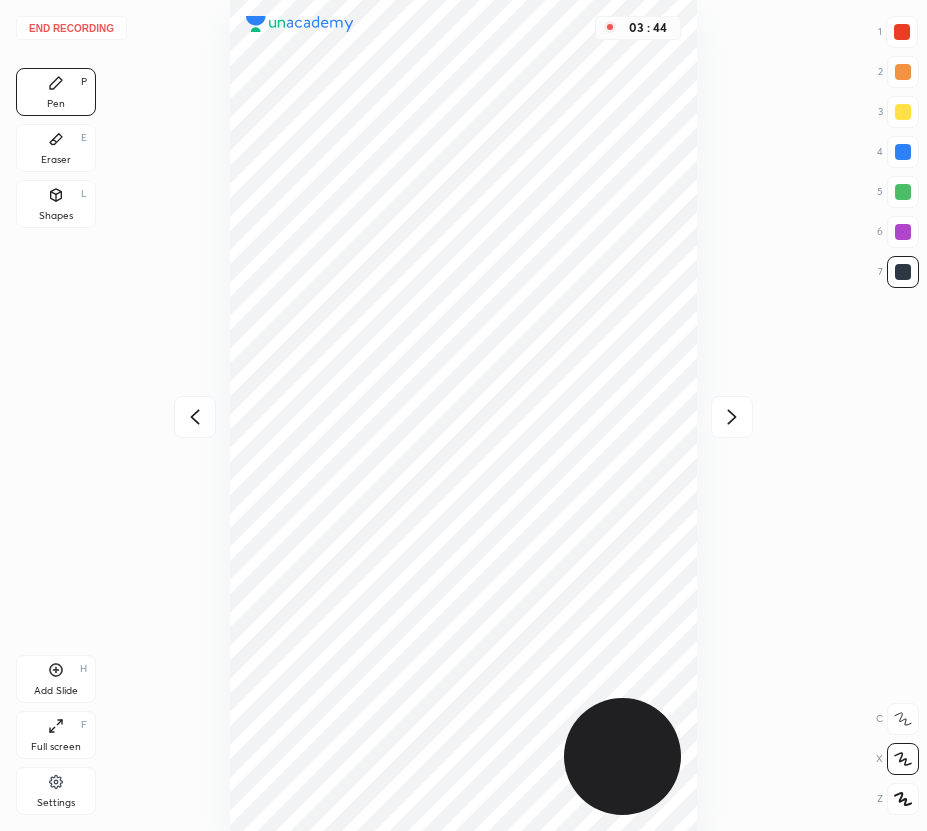 click on "03 : 44" at bounding box center (463, 415) 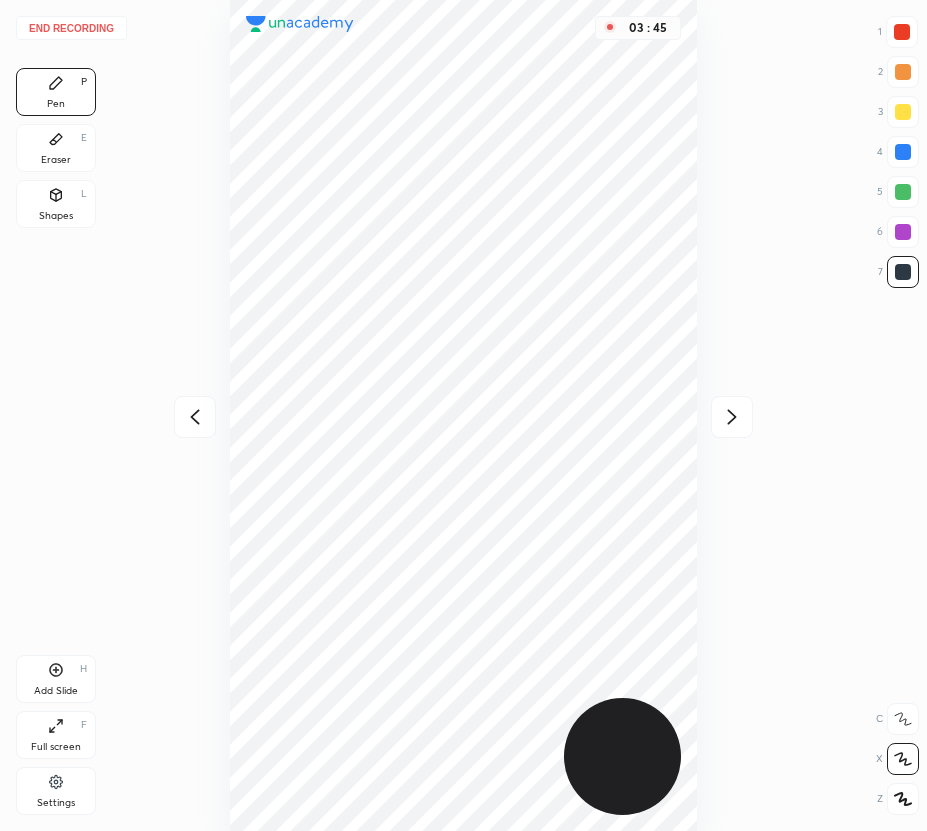 drag, startPoint x: 732, startPoint y: 410, endPoint x: 698, endPoint y: 382, distance: 44.04543 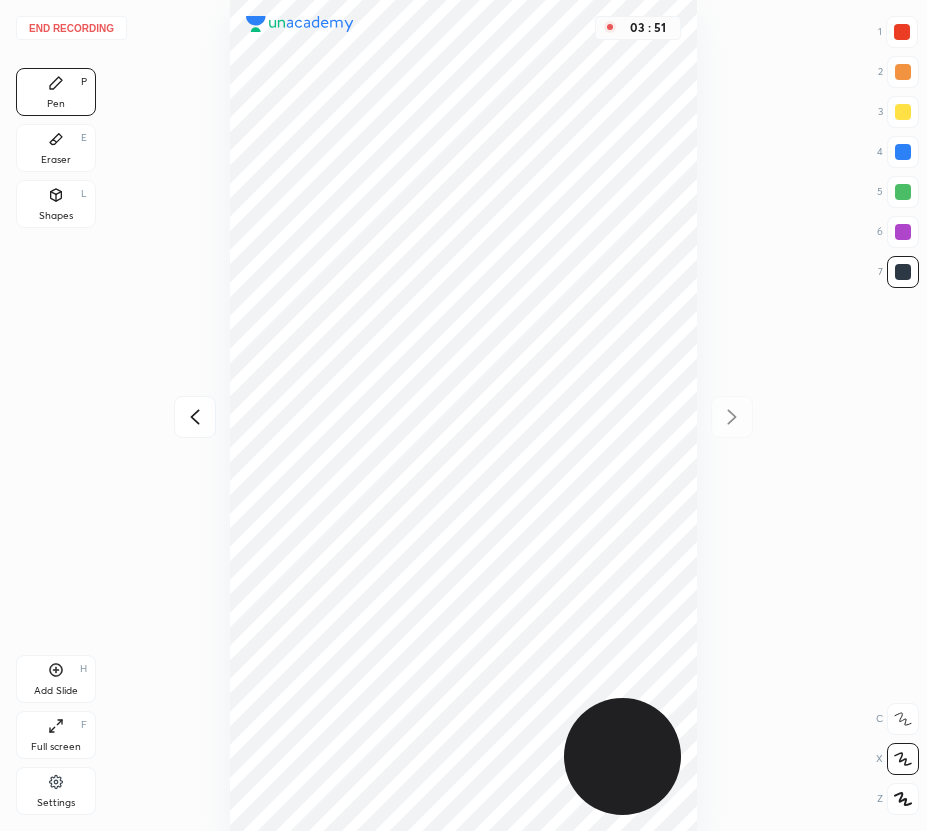 click at bounding box center [195, 417] 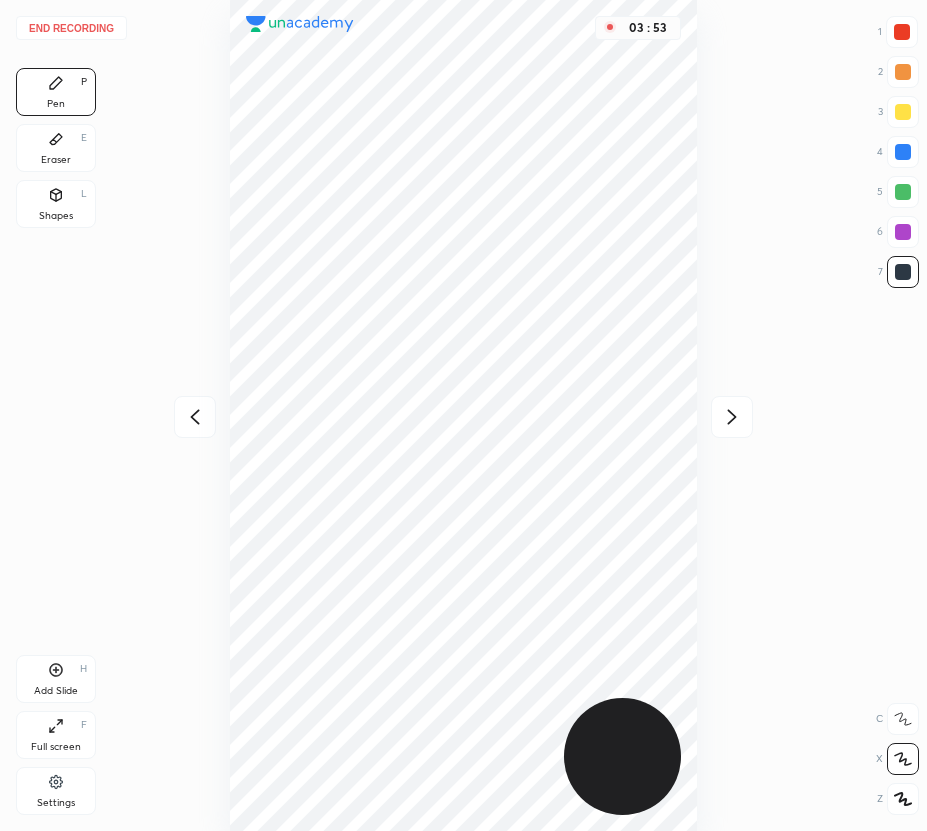 click 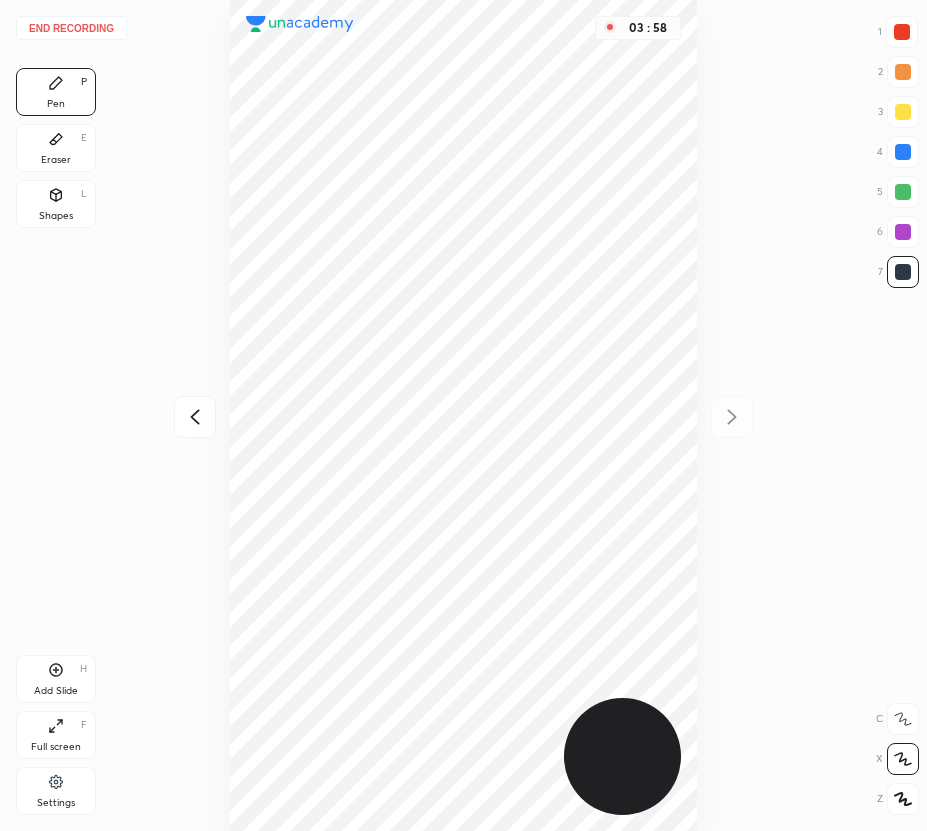 click on "03 : 58" at bounding box center (463, 415) 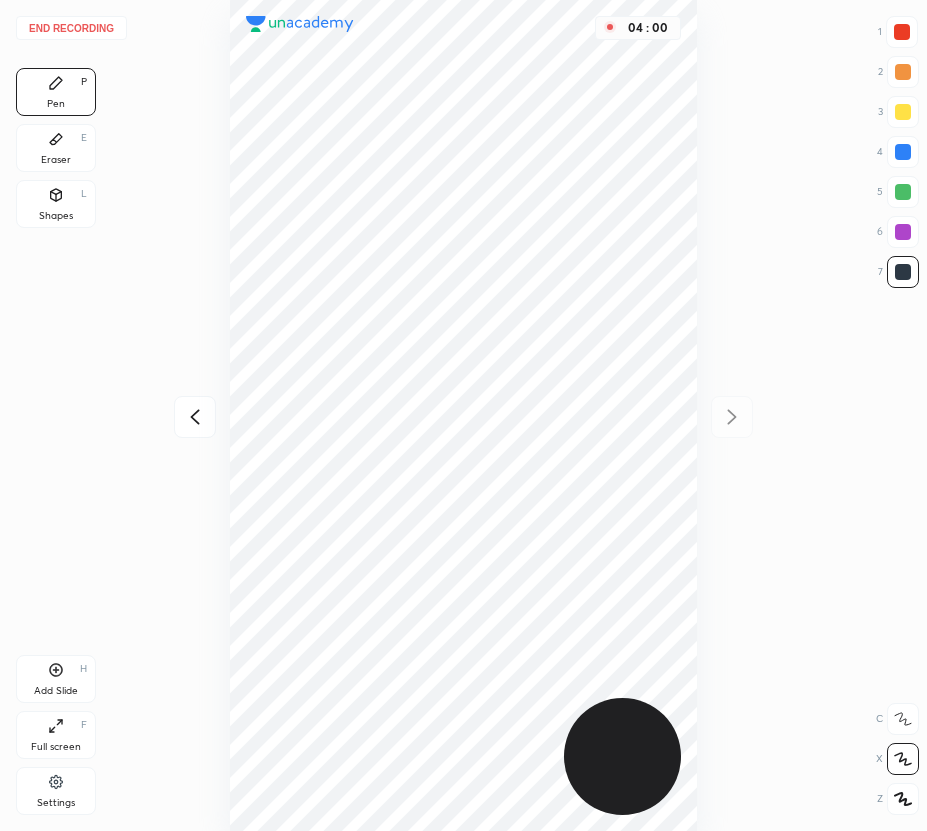 drag, startPoint x: 903, startPoint y: 120, endPoint x: 909, endPoint y: 139, distance: 19.924858 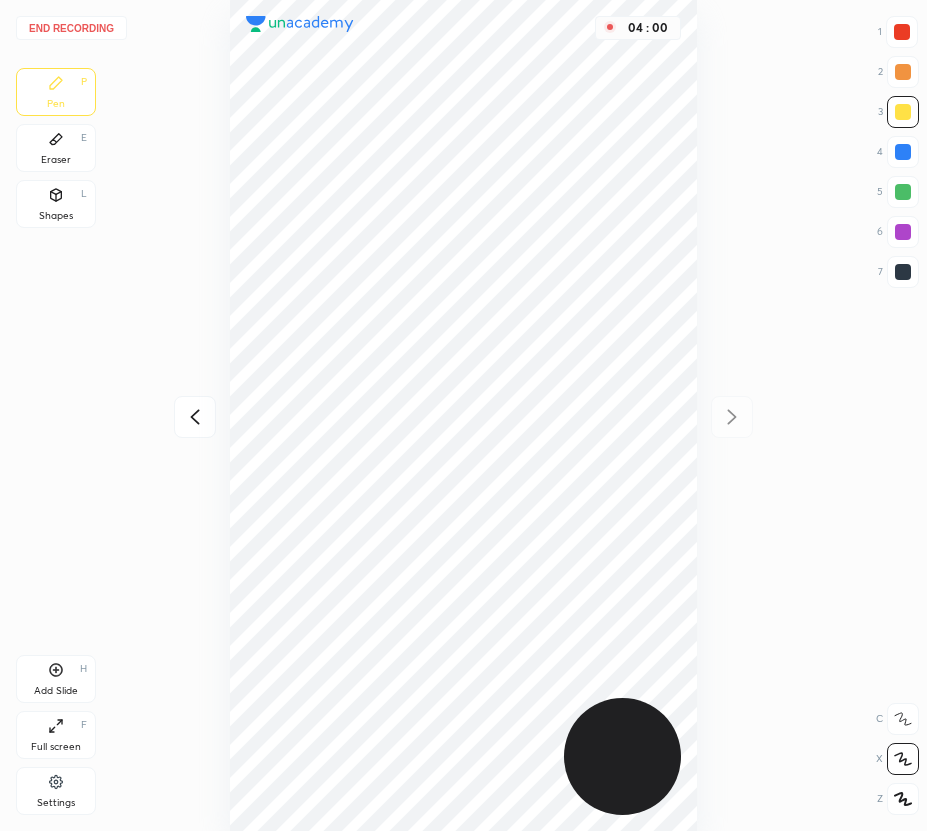 click at bounding box center (903, 152) 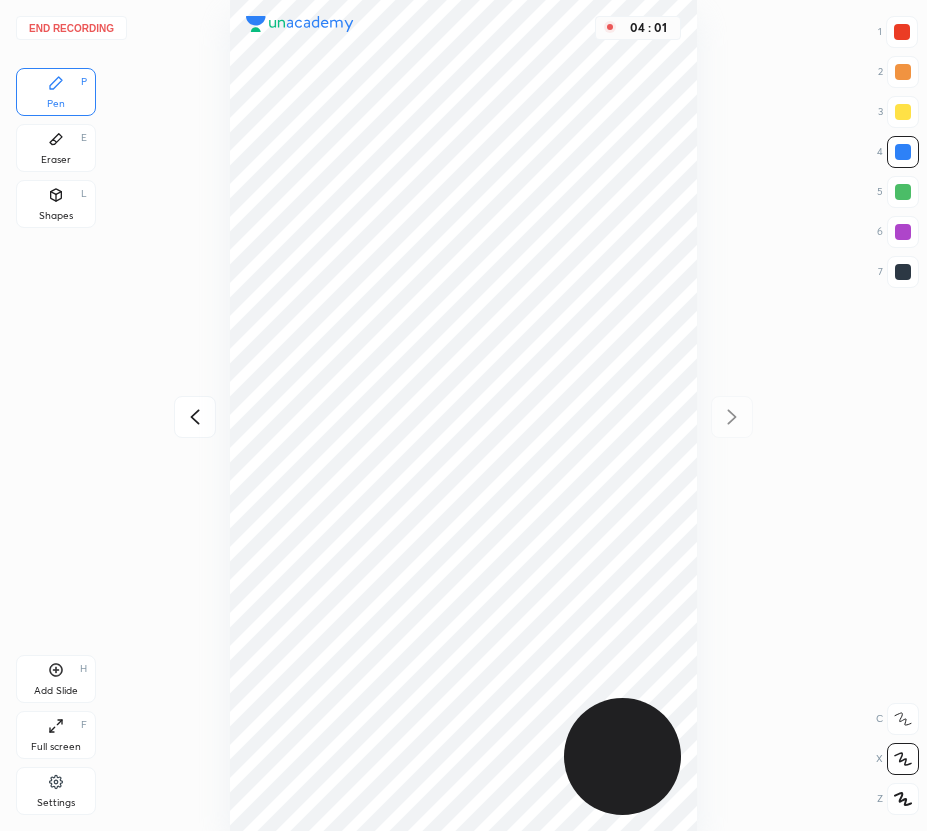 click on "04 : 01" at bounding box center (463, 415) 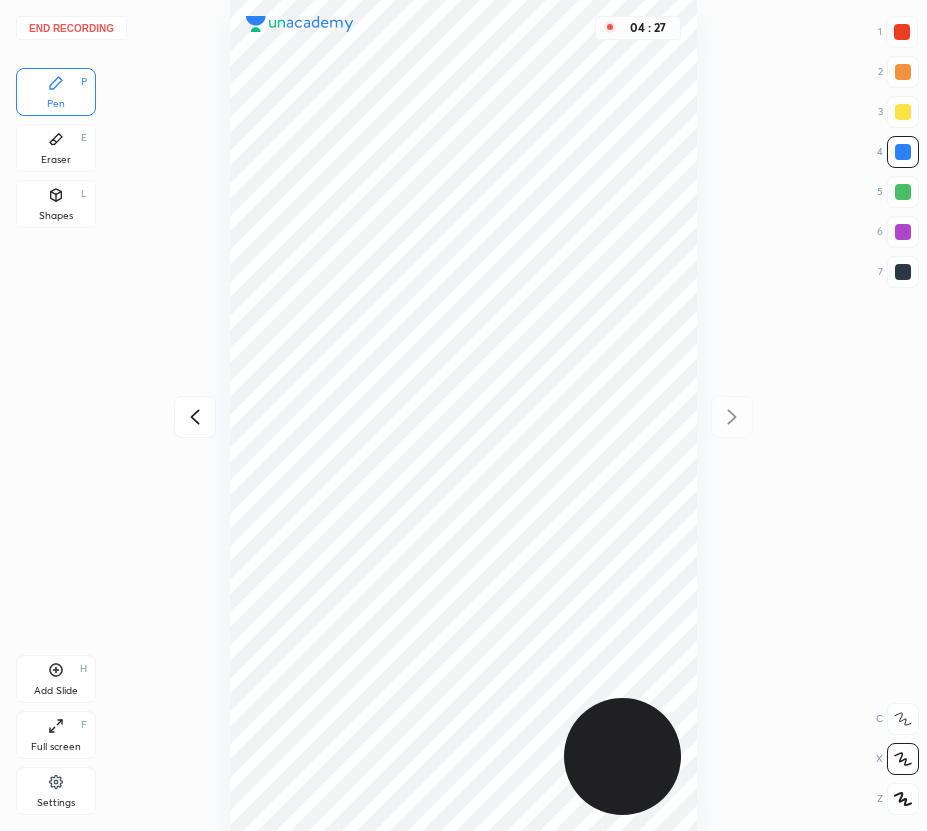 click on "End recording" at bounding box center [71, 28] 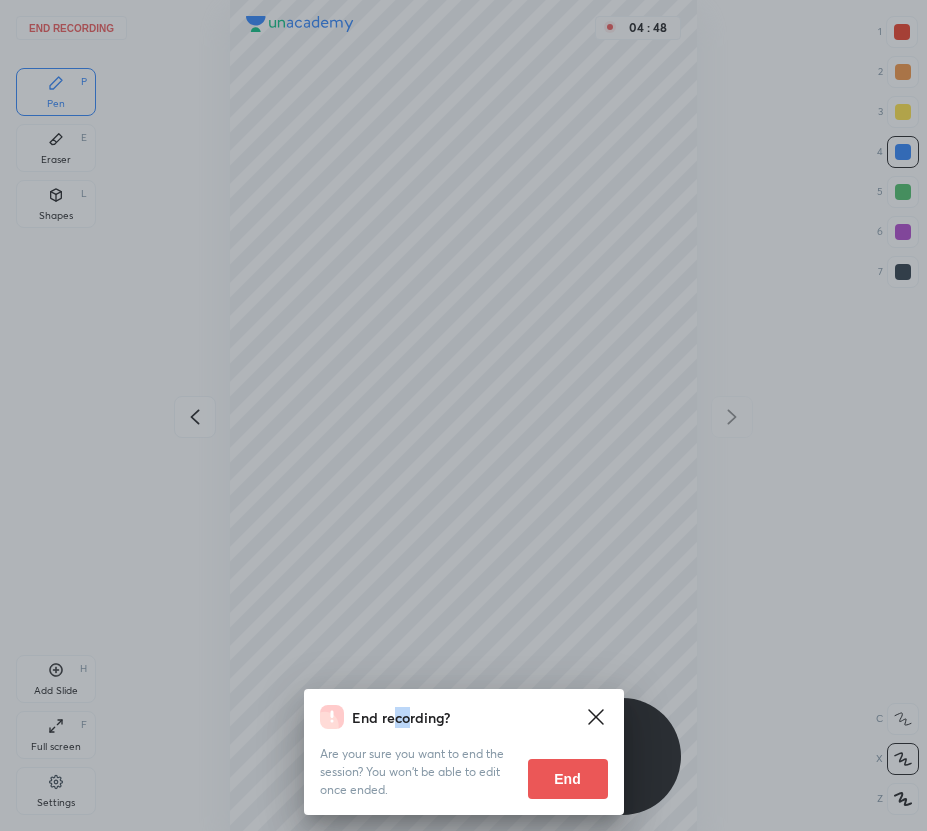 click on "End recording? Are your sure you want to end the session? You won’t be able to edit once ended. End" at bounding box center (463, 415) 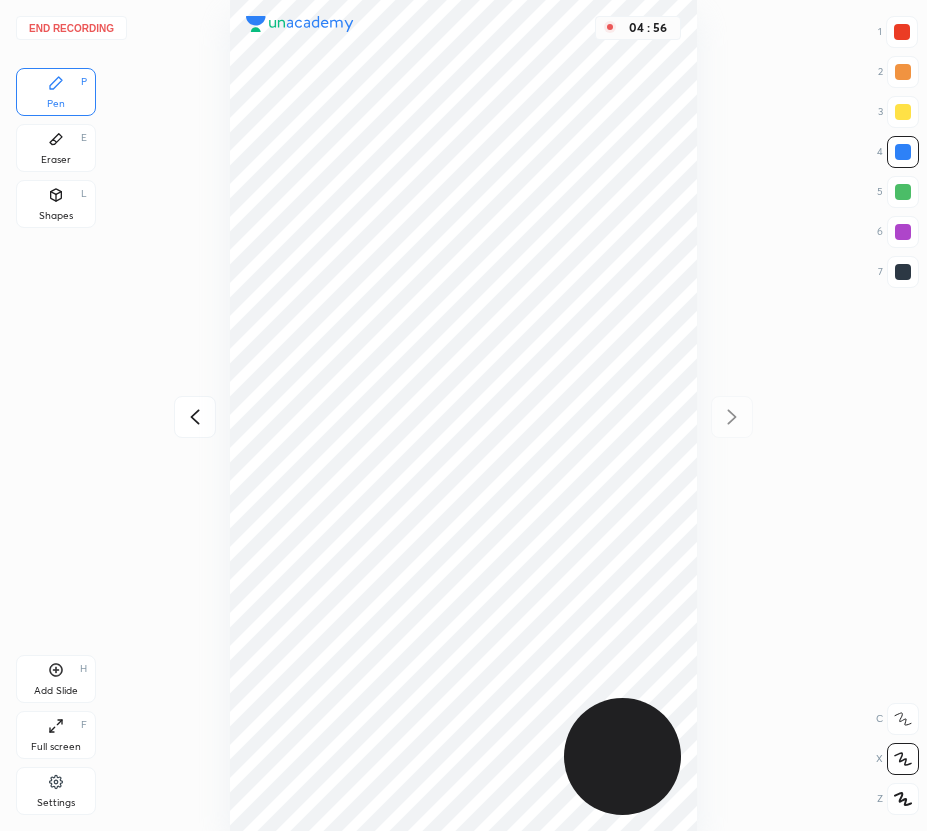 click on "End recording" at bounding box center (71, 28) 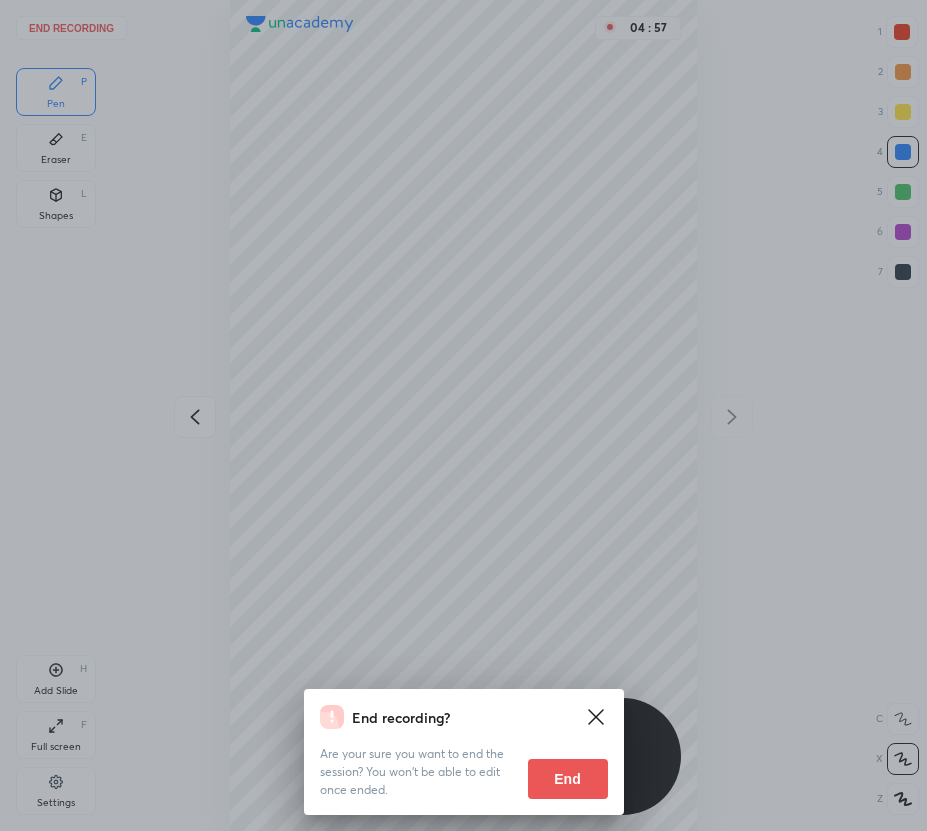 click on "End" at bounding box center [568, 779] 